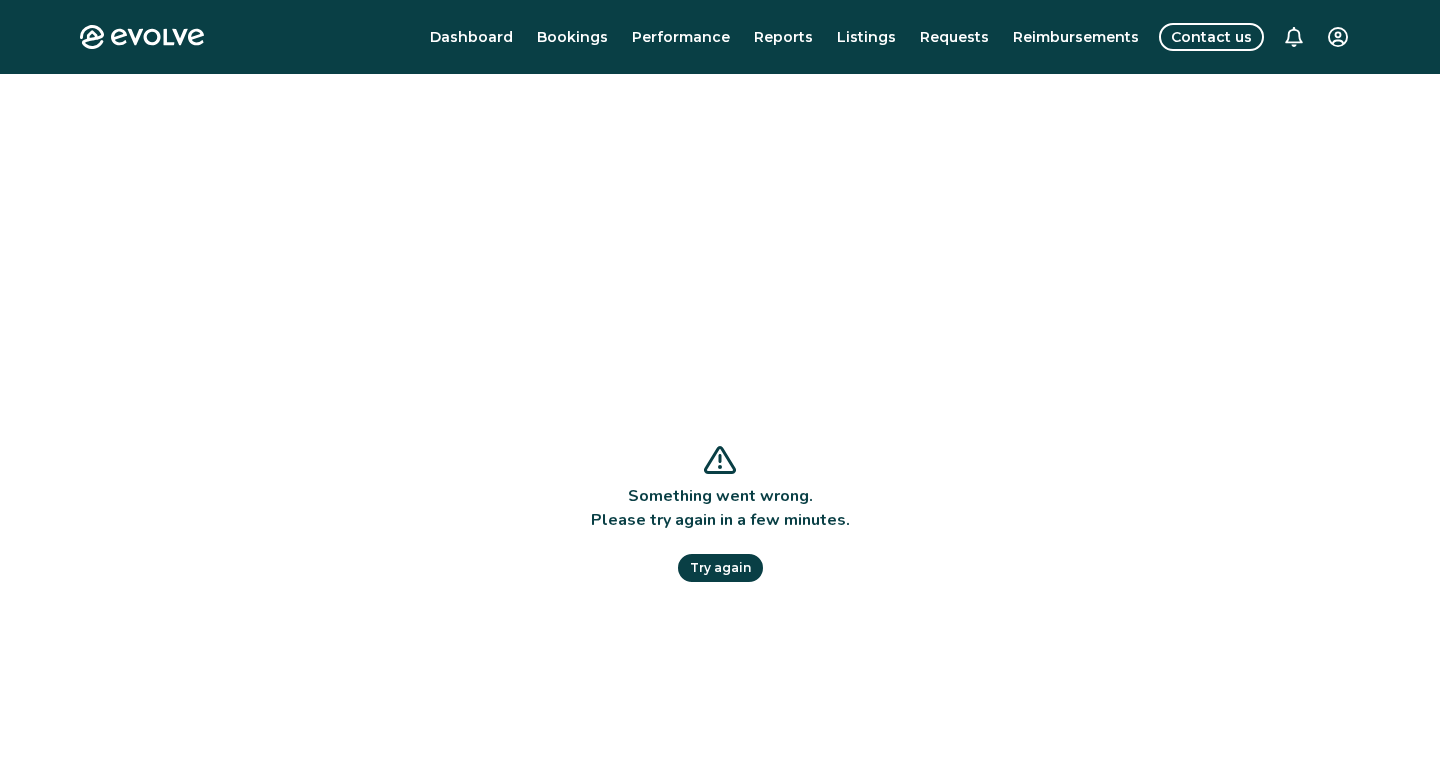 scroll, scrollTop: 0, scrollLeft: 0, axis: both 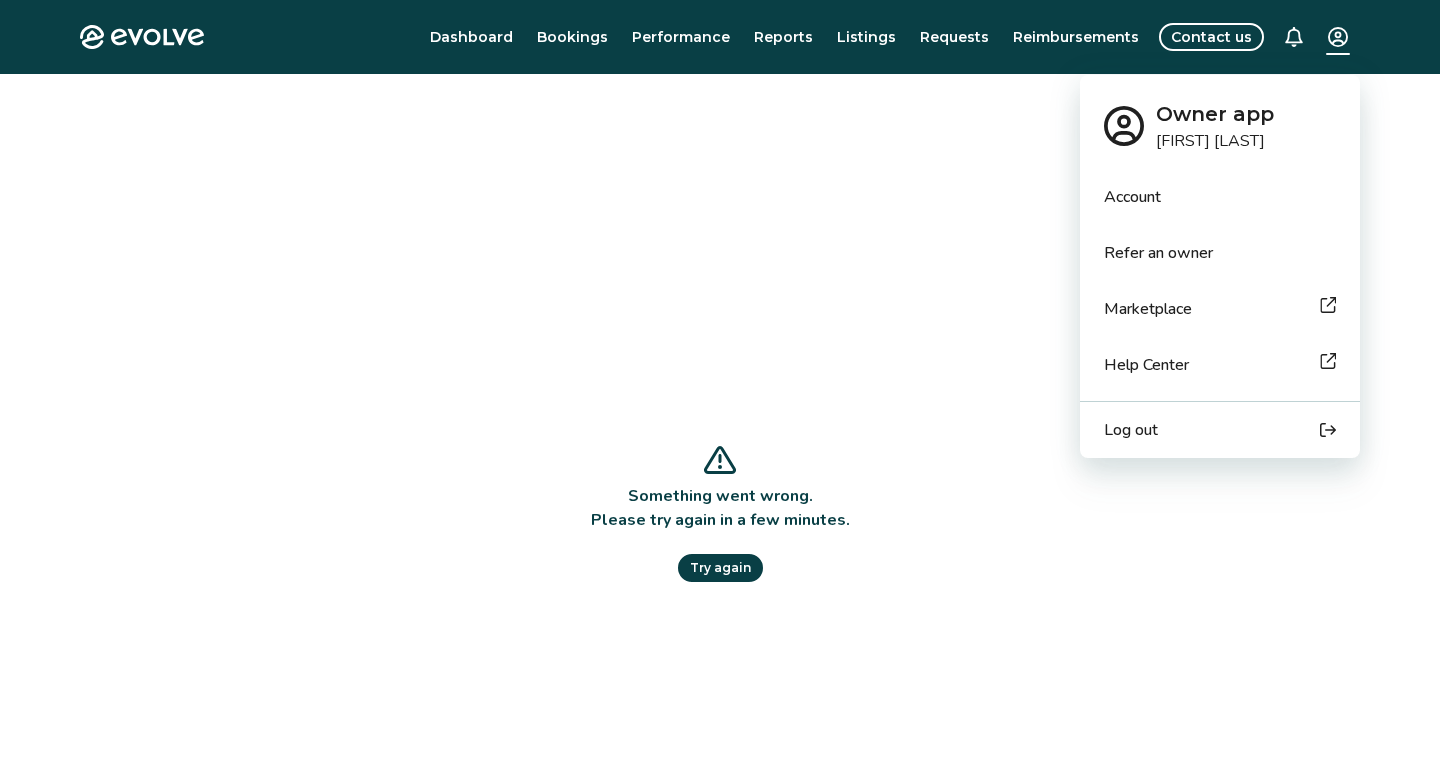 click on "Evolve Dashboard Bookings Performance Reports Listings Requests Reimbursements Contact us Something went wrong.  Please try again in a few minutes. Try again © 2013-Present Evolve Vacation Rental Network Privacy Policy | Terms of Service
Owner app [FIRST] [LAST] Account Refer an owner Marketplace Help Center Log out" at bounding box center [720, 517] 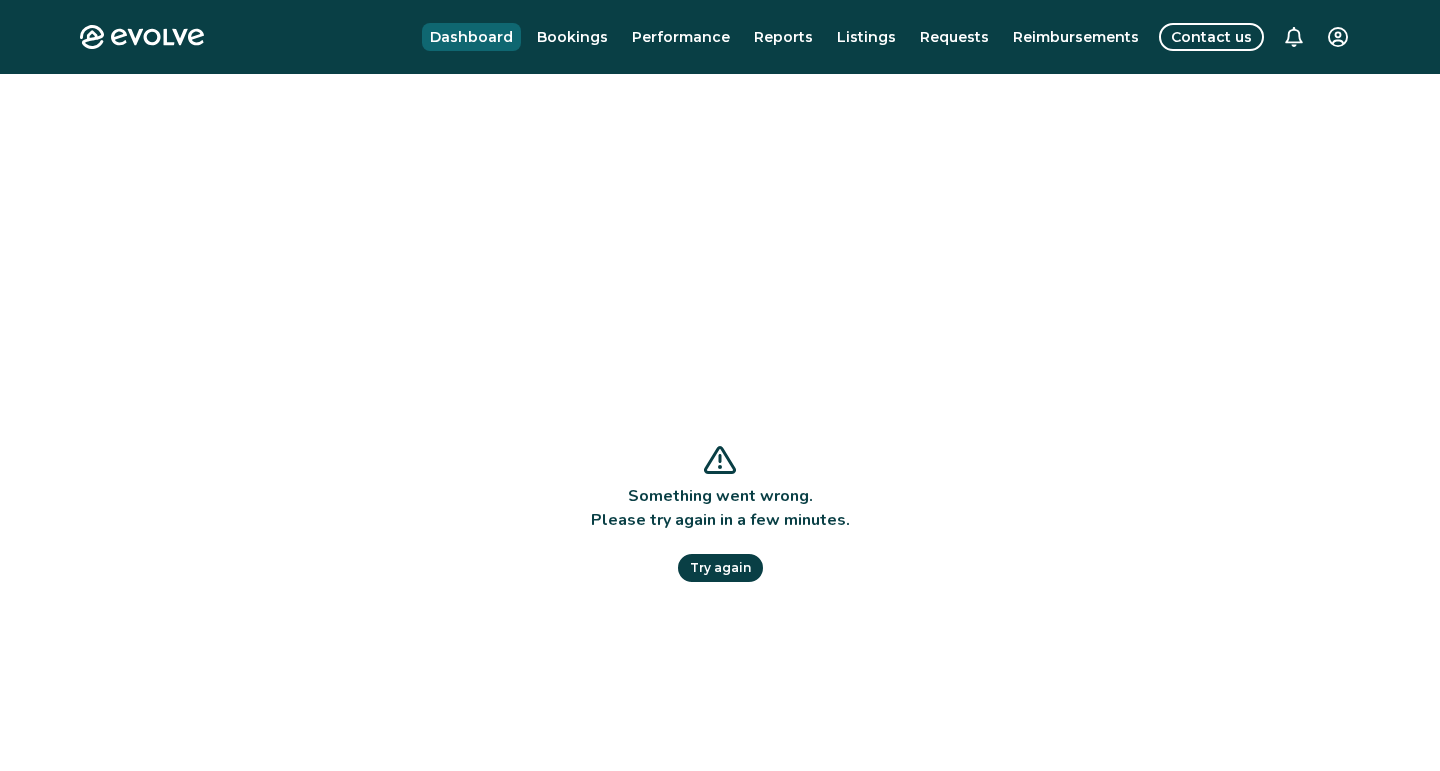 click on "Dashboard" at bounding box center (471, 37) 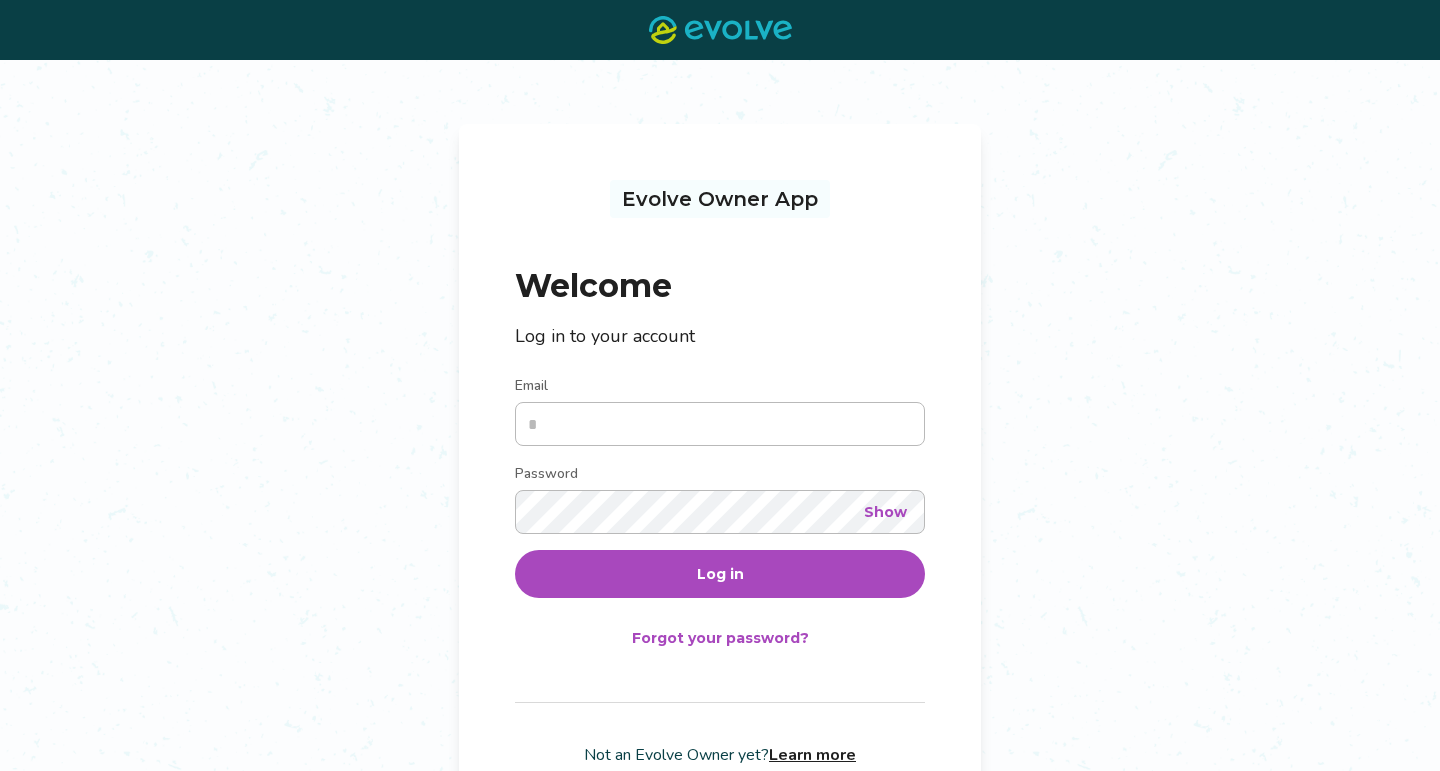 scroll, scrollTop: 0, scrollLeft: 0, axis: both 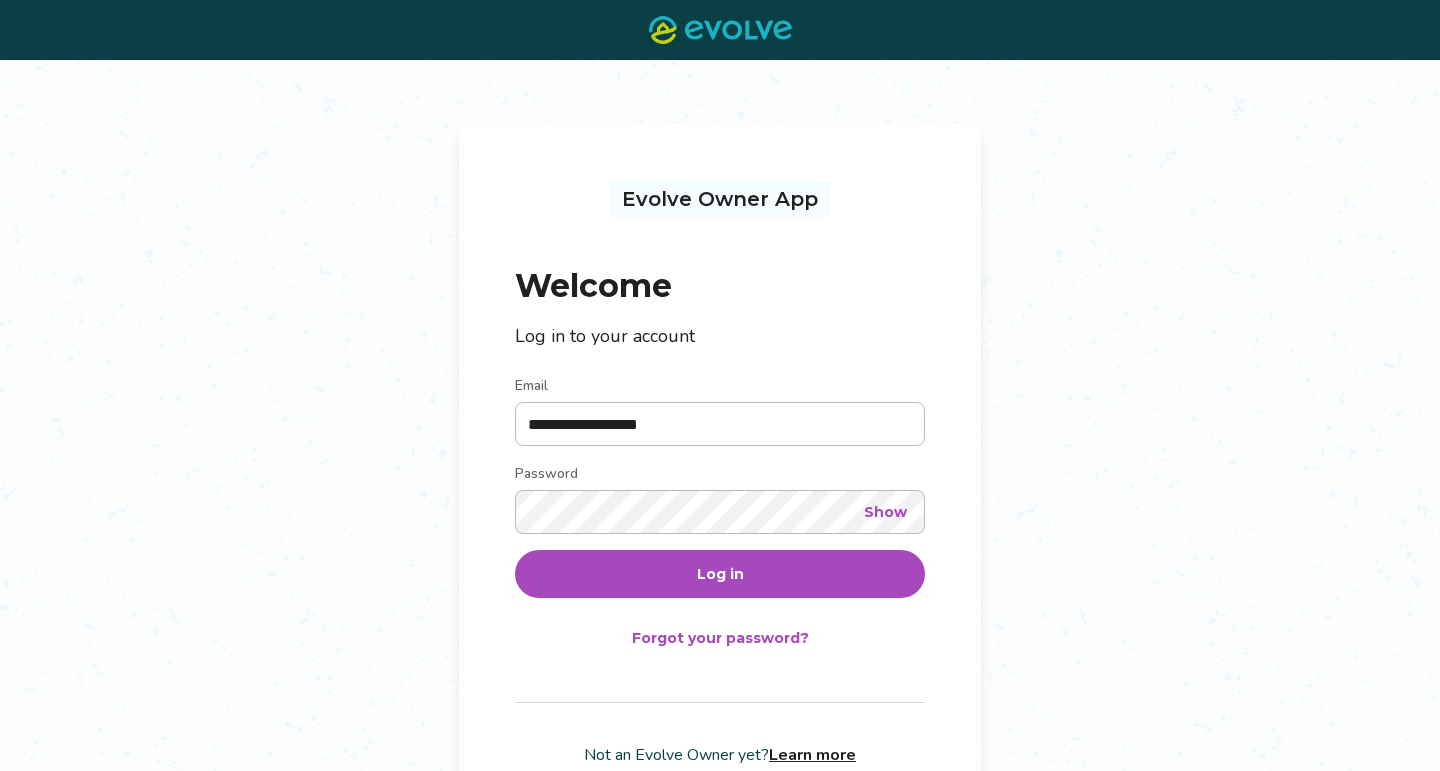 click on "Log in" at bounding box center (720, 574) 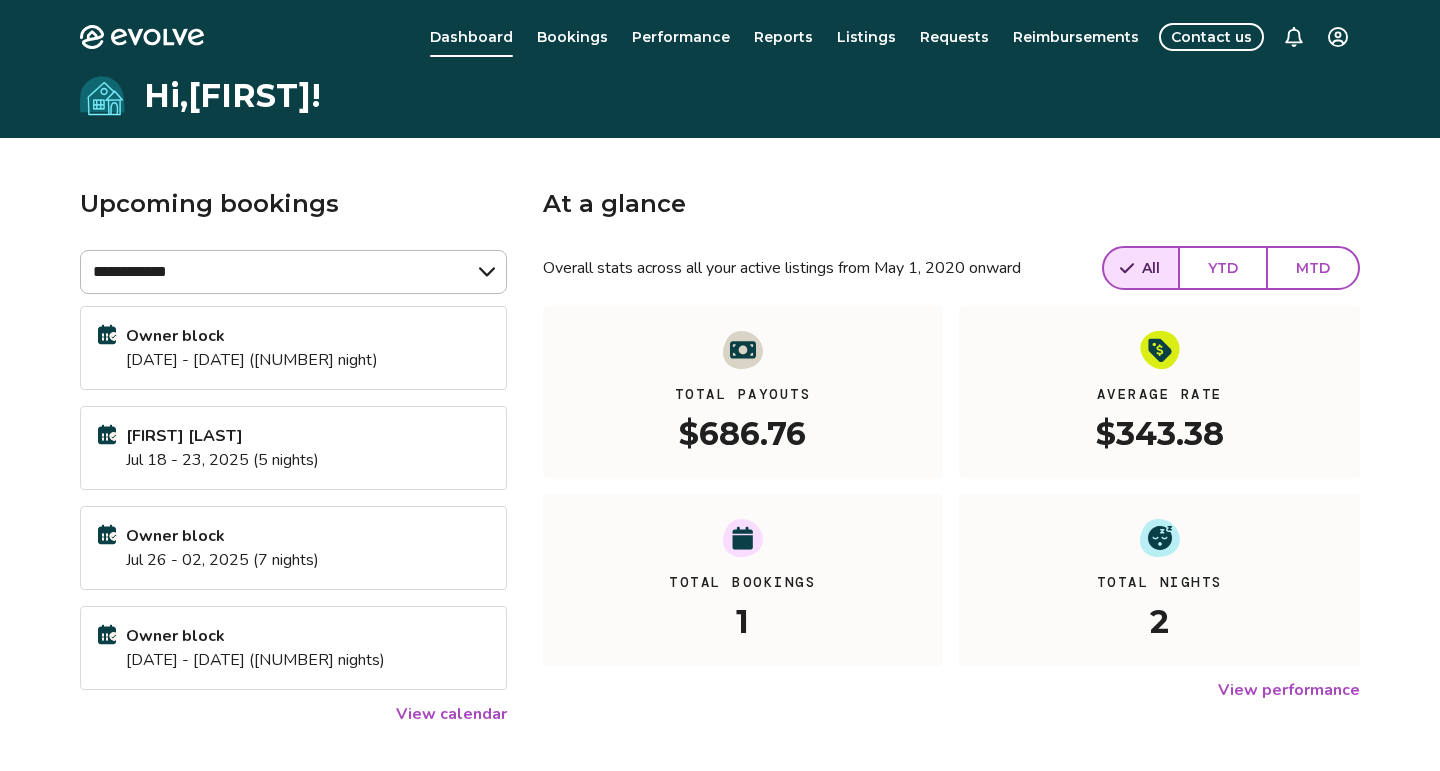 click on "Jul 12 - 13, 2025 (1 night)" at bounding box center (252, 360) 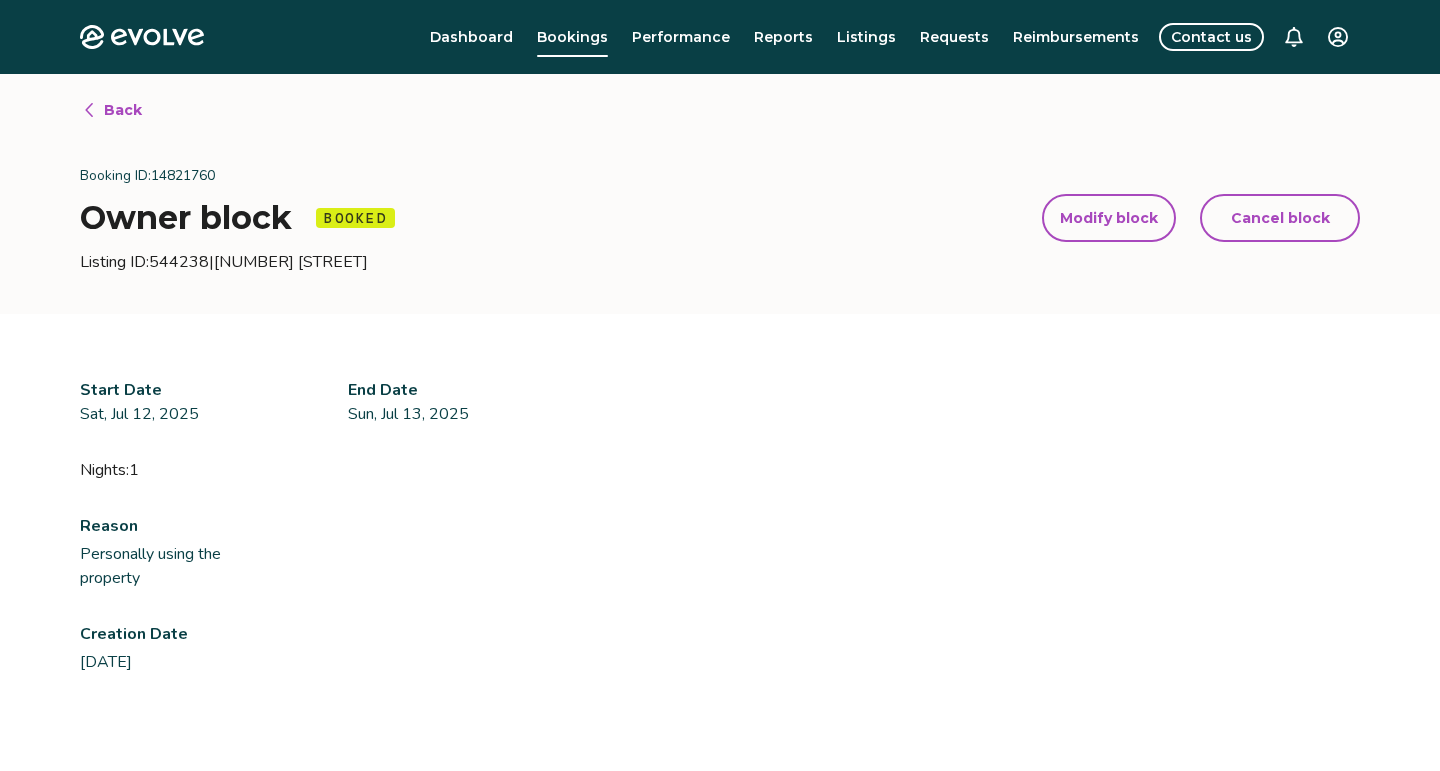 click on "Modify block" at bounding box center [1109, 218] 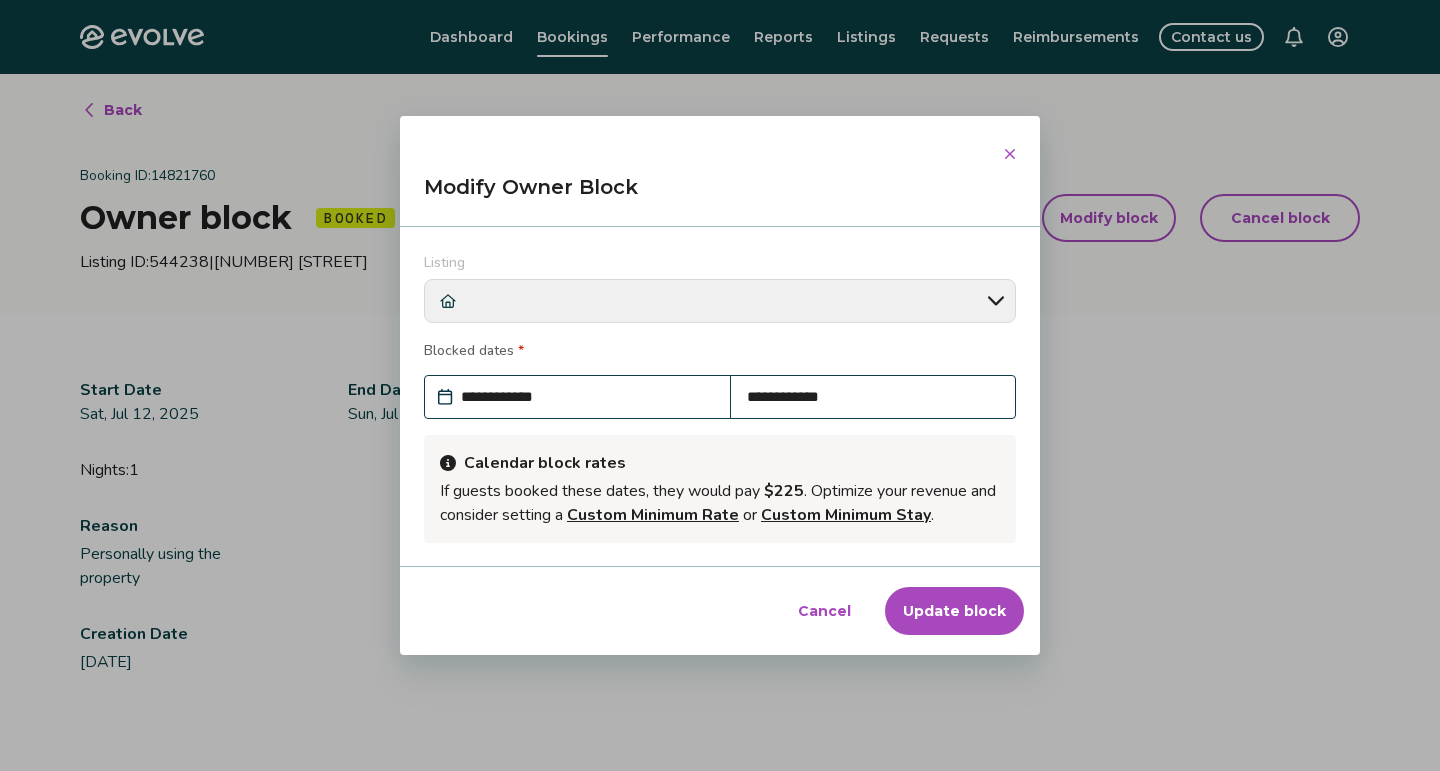 scroll, scrollTop: 221, scrollLeft: 0, axis: vertical 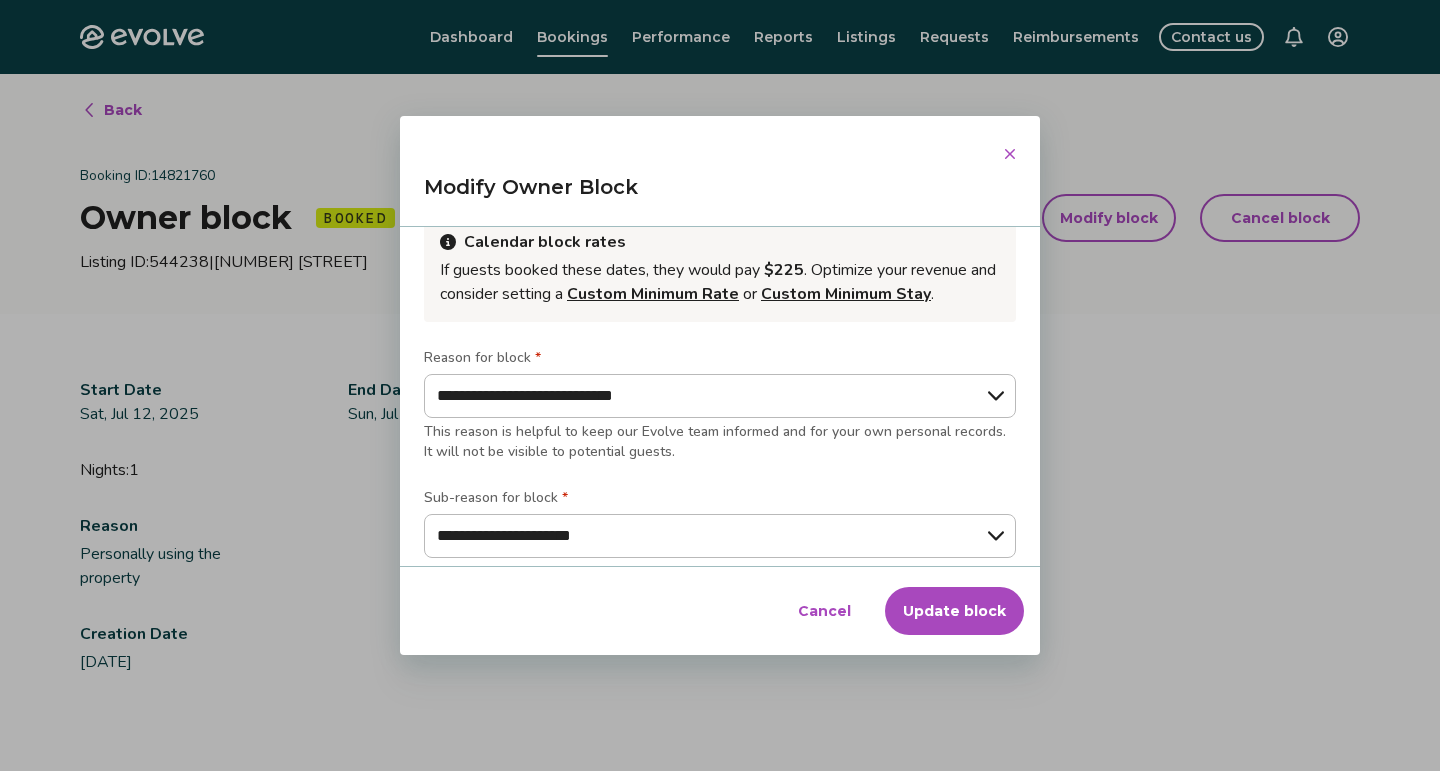 click on "Update block" at bounding box center (954, 611) 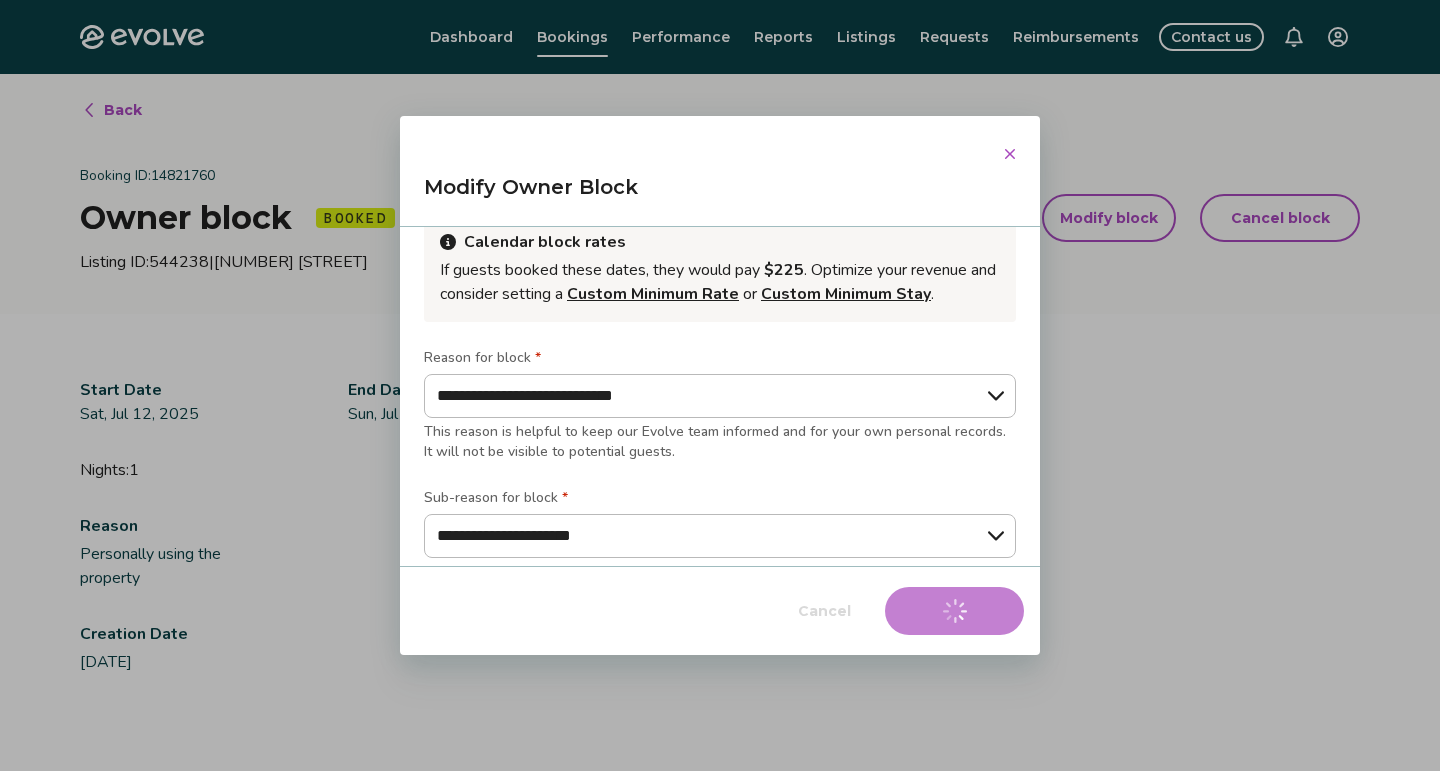 type on "*" 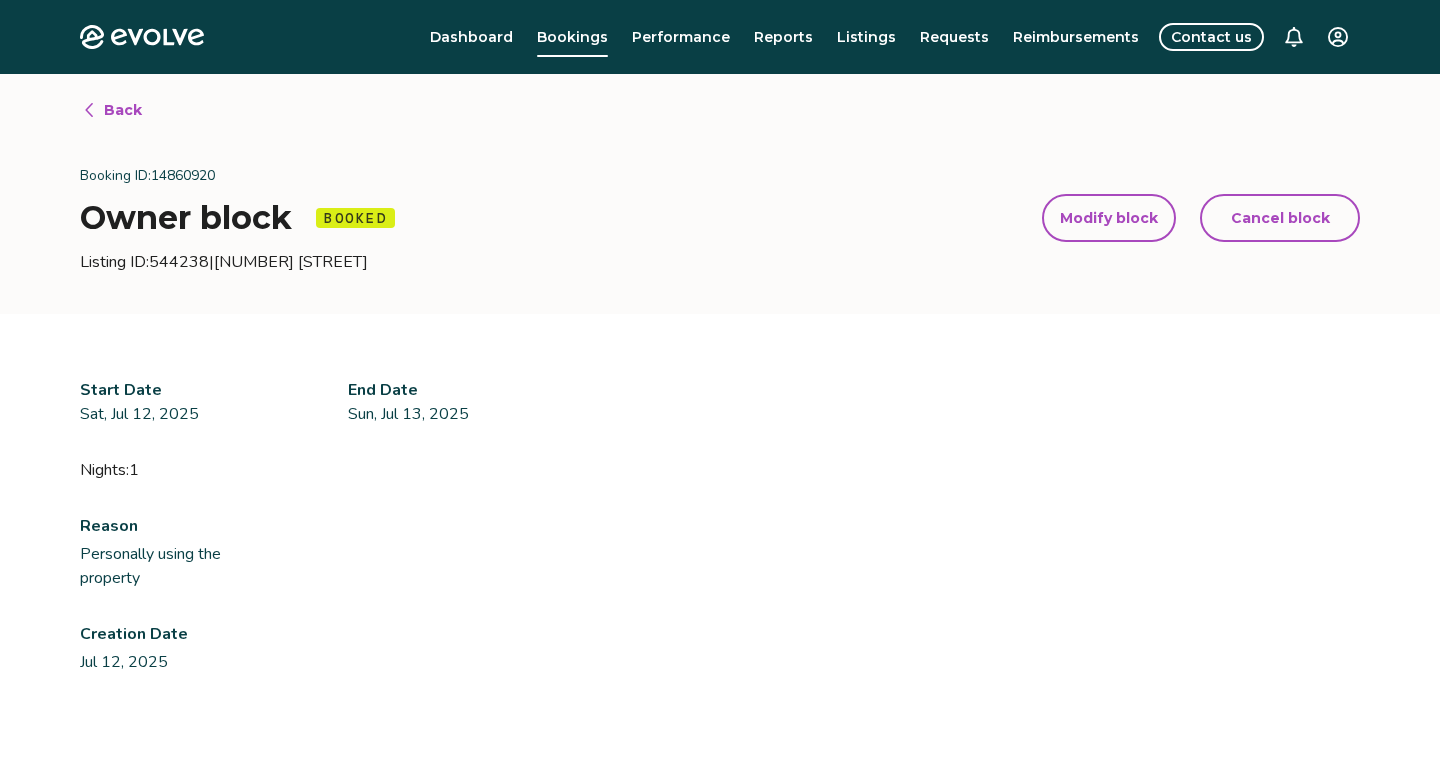 click on "Modify block" at bounding box center [1109, 218] 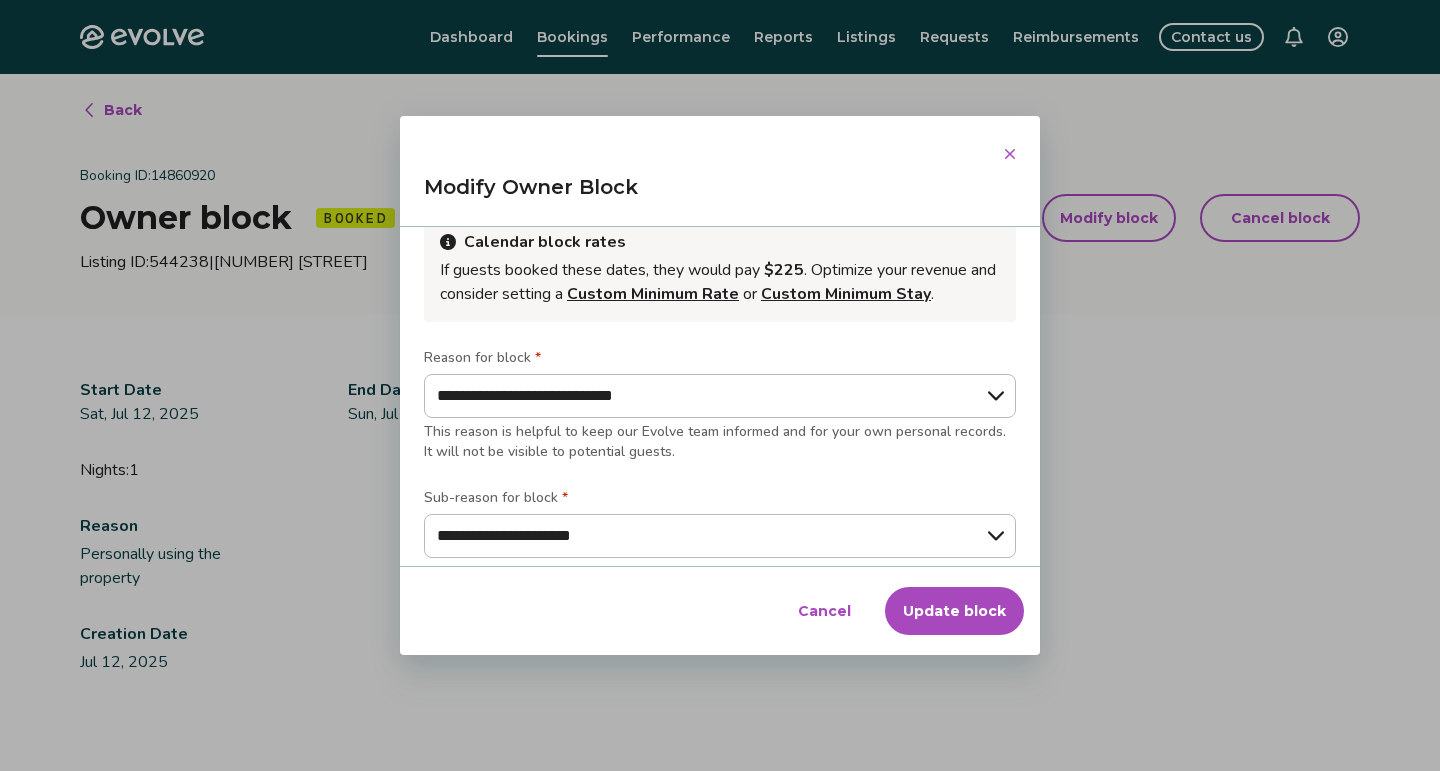 scroll, scrollTop: 355, scrollLeft: 0, axis: vertical 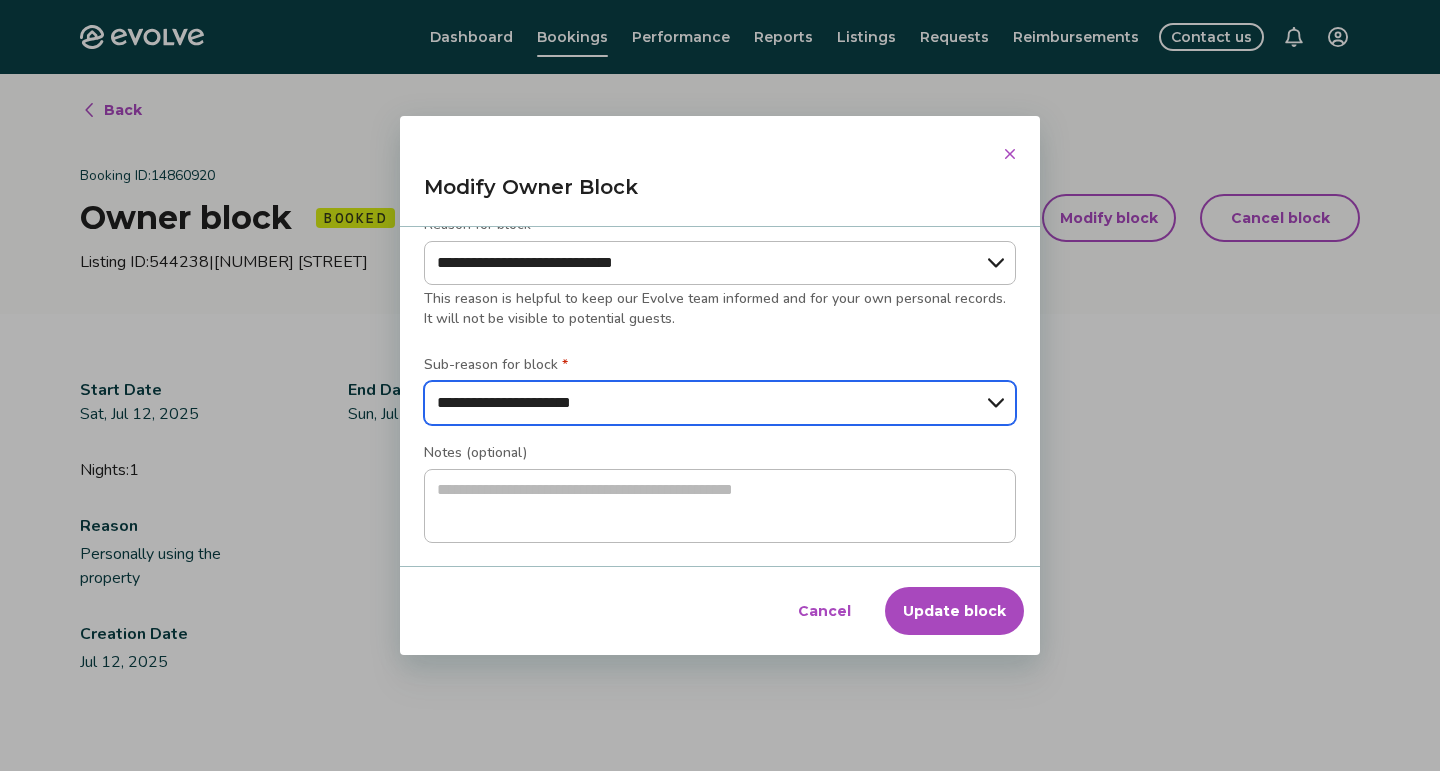 click on "**********" at bounding box center (720, 403) 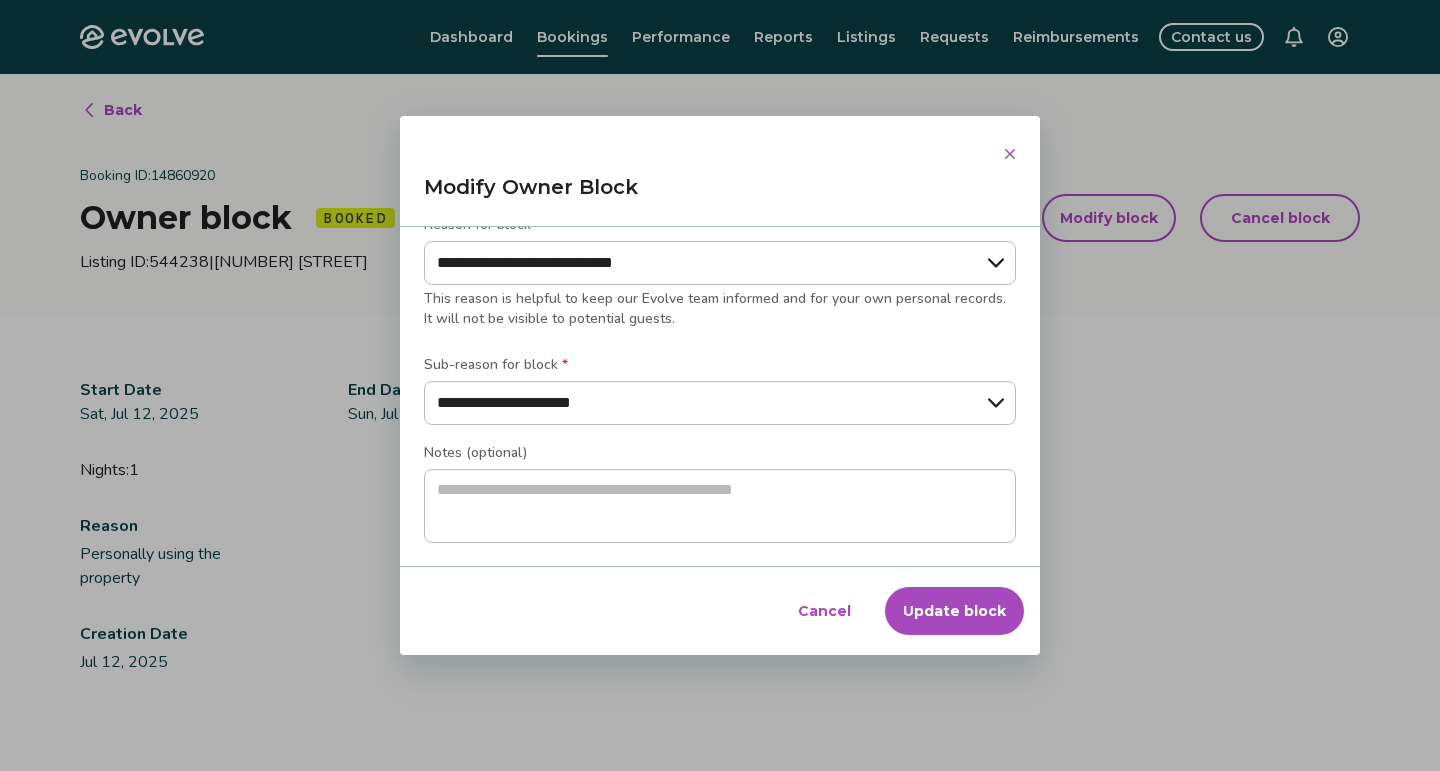 click on "Cancel" at bounding box center (824, 611) 